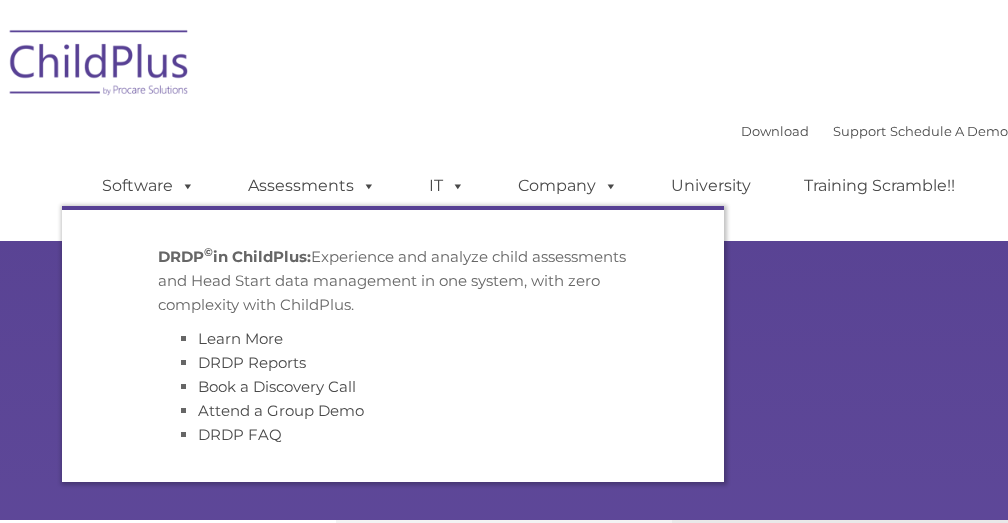 scroll, scrollTop: 0, scrollLeft: 0, axis: both 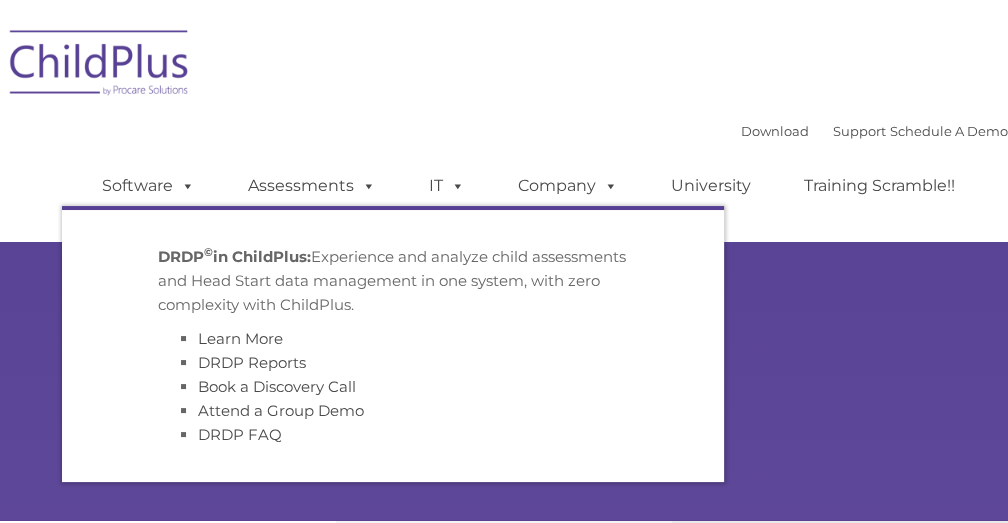 select on "MEDIUM" 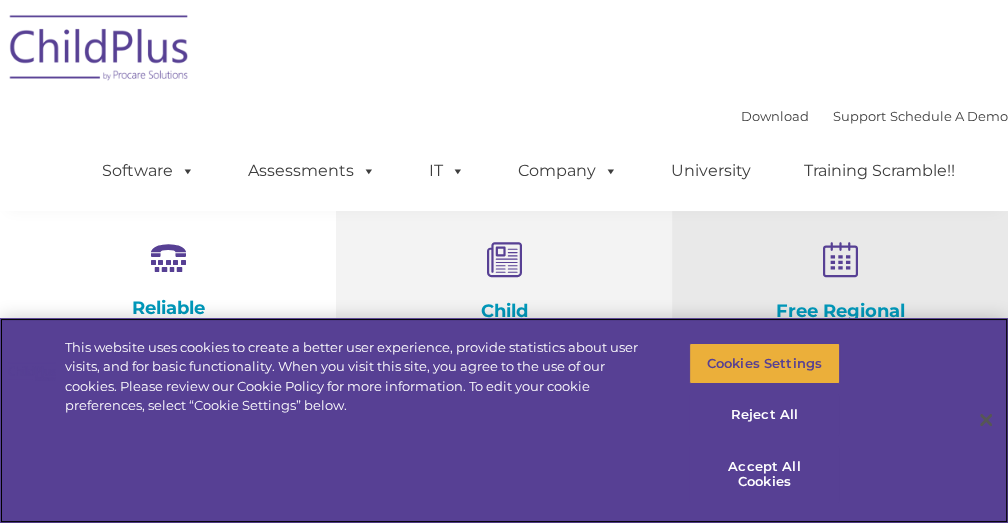 scroll, scrollTop: 399, scrollLeft: 0, axis: vertical 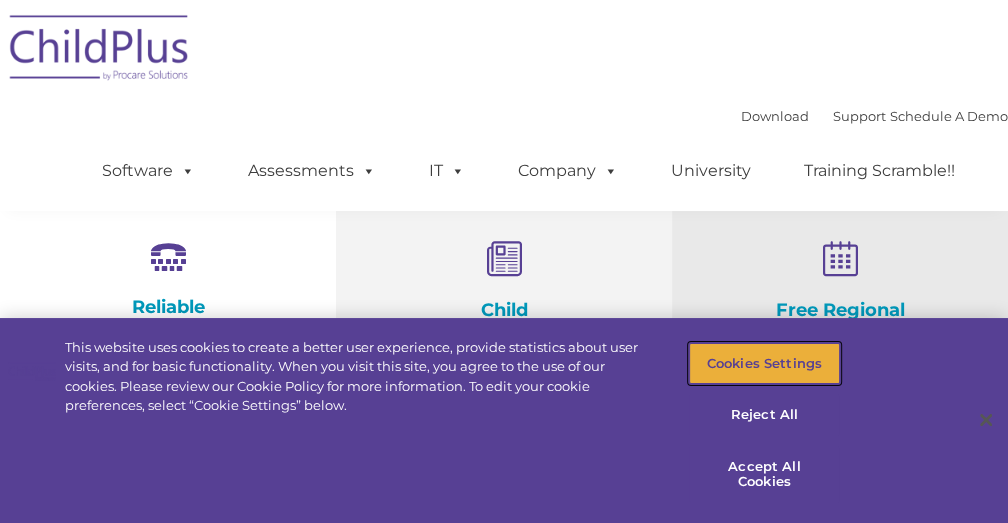 click on "Cookies Settings" at bounding box center (764, 364) 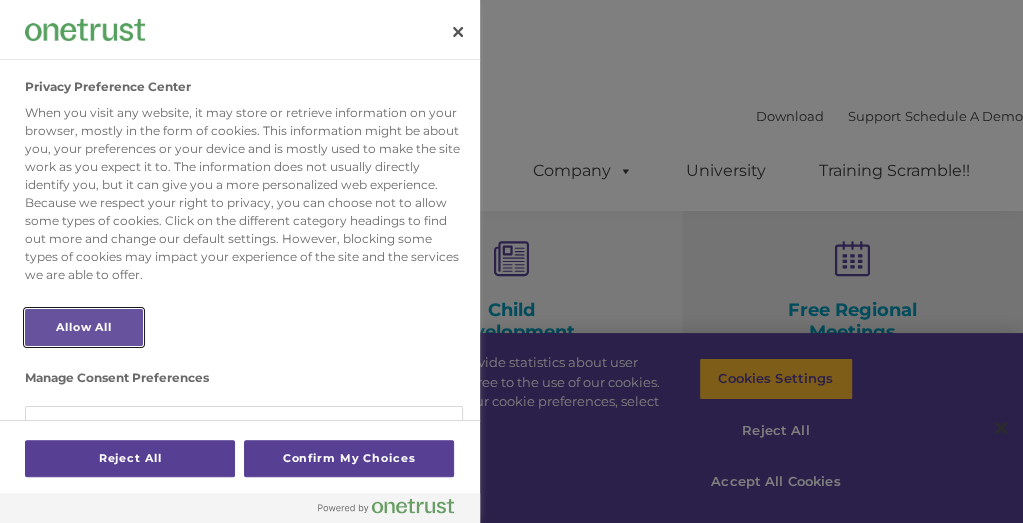 click on "Allow All" at bounding box center [84, 327] 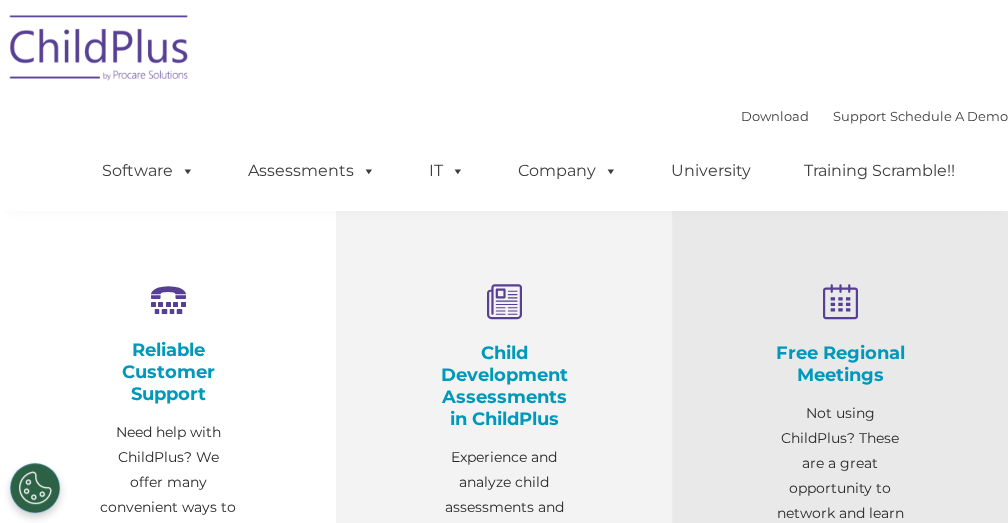 scroll, scrollTop: 0, scrollLeft: 0, axis: both 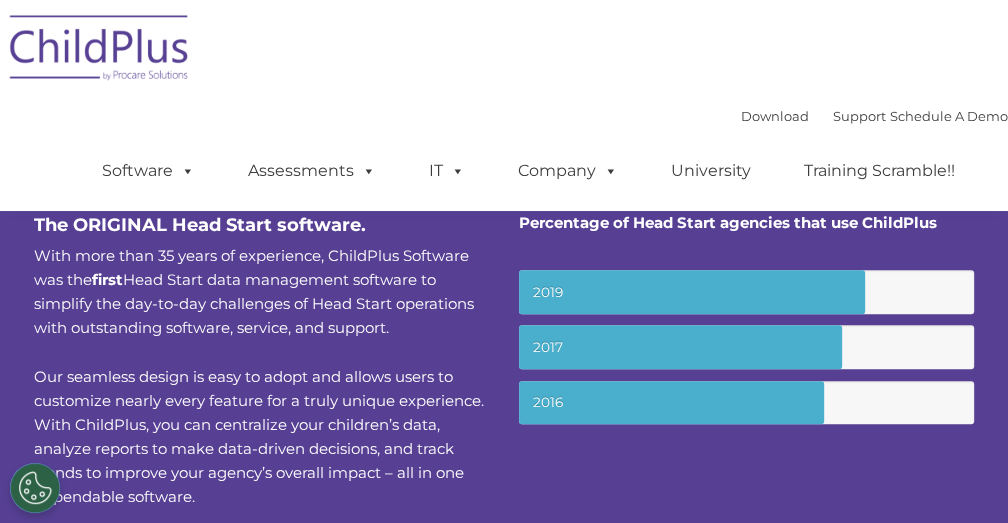 click on "Download          Support      |     Schedule A Demo

MENU MENU Software
ChildPlus:  The original and most widely-used Head Start data management system with over 35 years of experience providing software, service, and support.
Learn More
Features
Schedule A Demo
Getting Started
Assessments
DRDP ©  in ChildPlus:  Experience and analyze child assessments and Head Start data management in one system, with zero complexity with ChildPlus.
Learn More
DRDP Reports
Book a Discovery Call
Attend a Group Demo
DRDP FAQ
IT
Hosting Security System Requirements Download Software Policy
Company
Events Account Help Regional User Groups Contact Us
University Training Scramble!!" at bounding box center [535, 156] 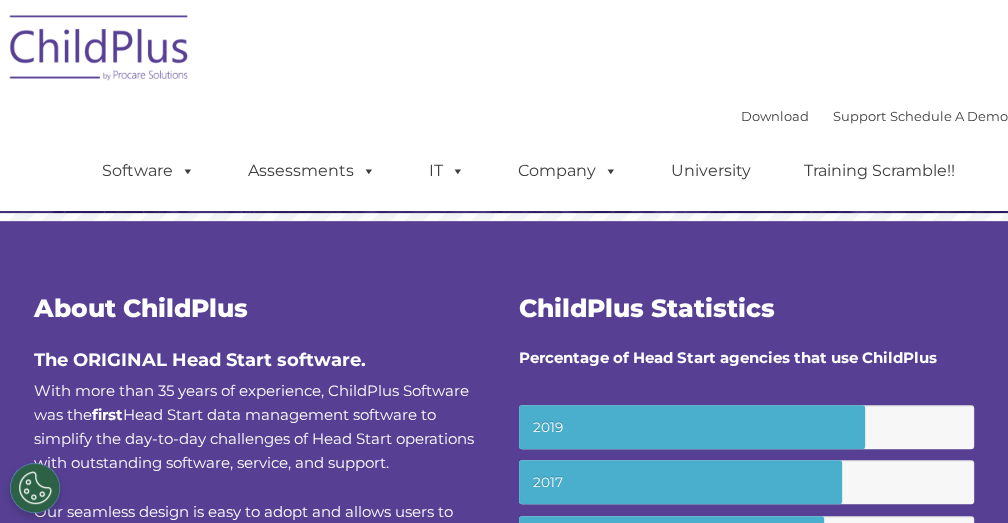 scroll, scrollTop: 202, scrollLeft: 0, axis: vertical 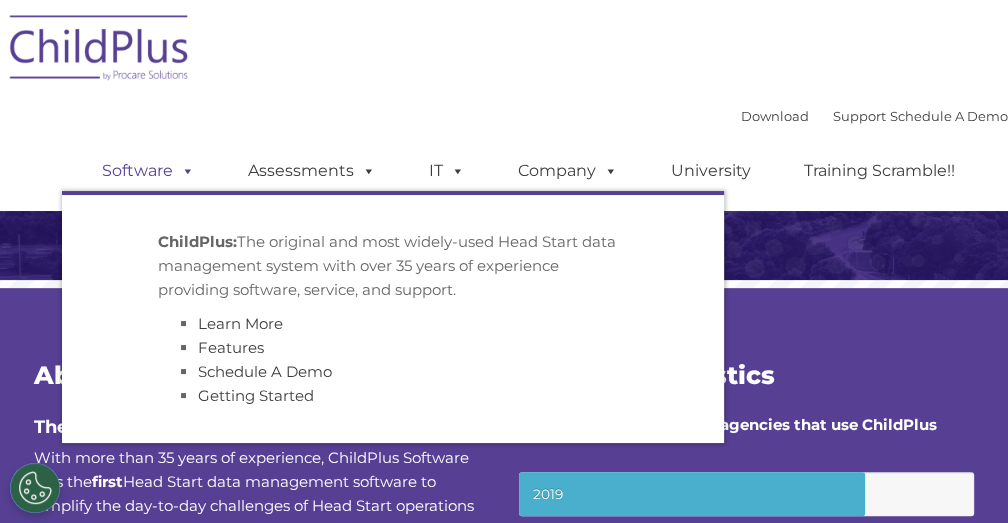 click on "Software" at bounding box center [148, 171] 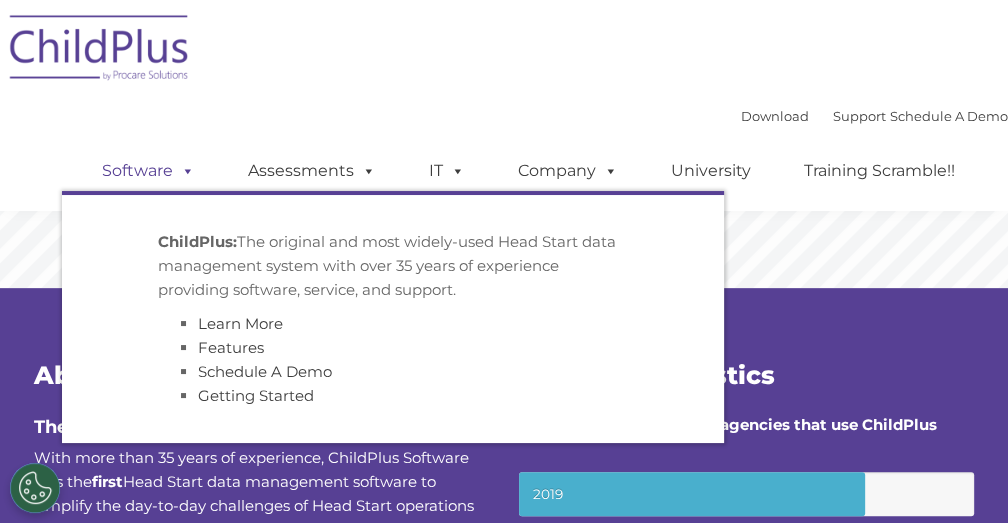 click at bounding box center (184, 170) 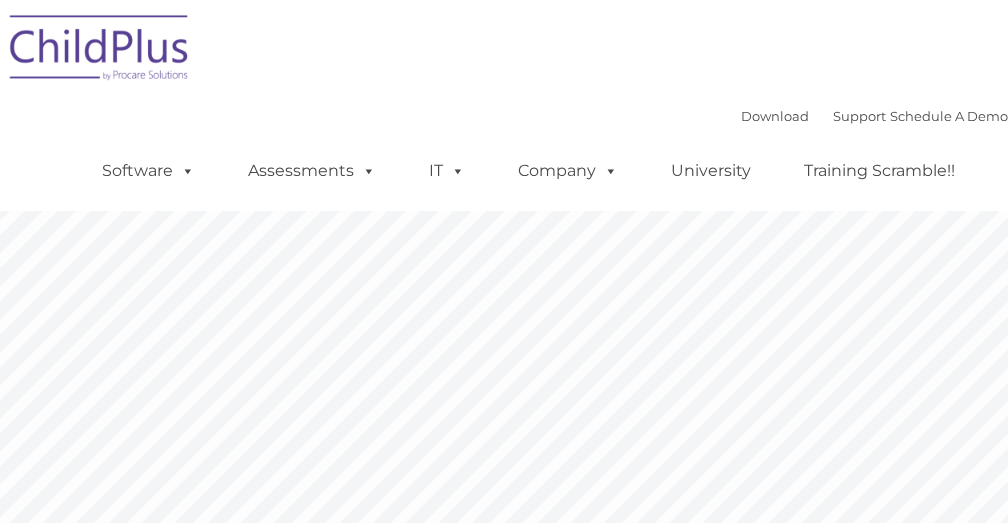 scroll, scrollTop: 0, scrollLeft: 0, axis: both 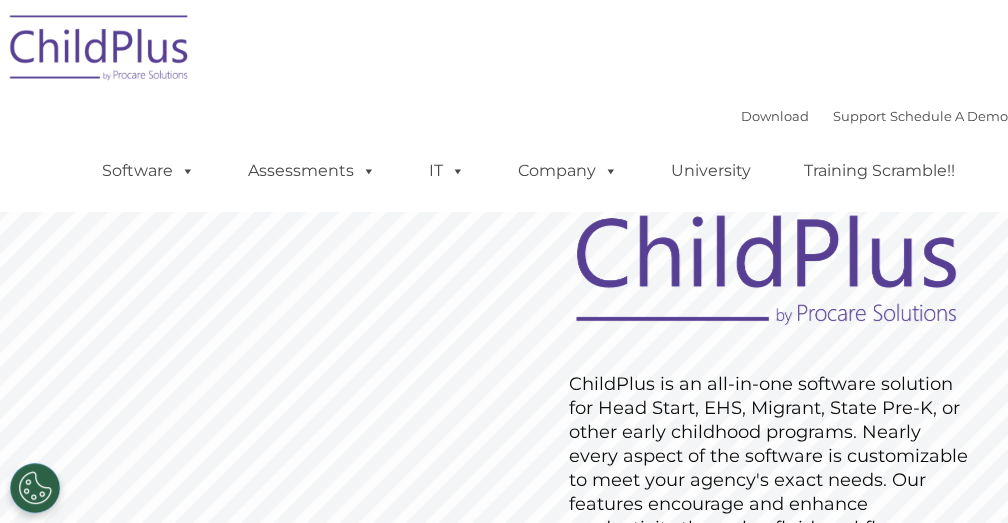 click at bounding box center (100, 51) 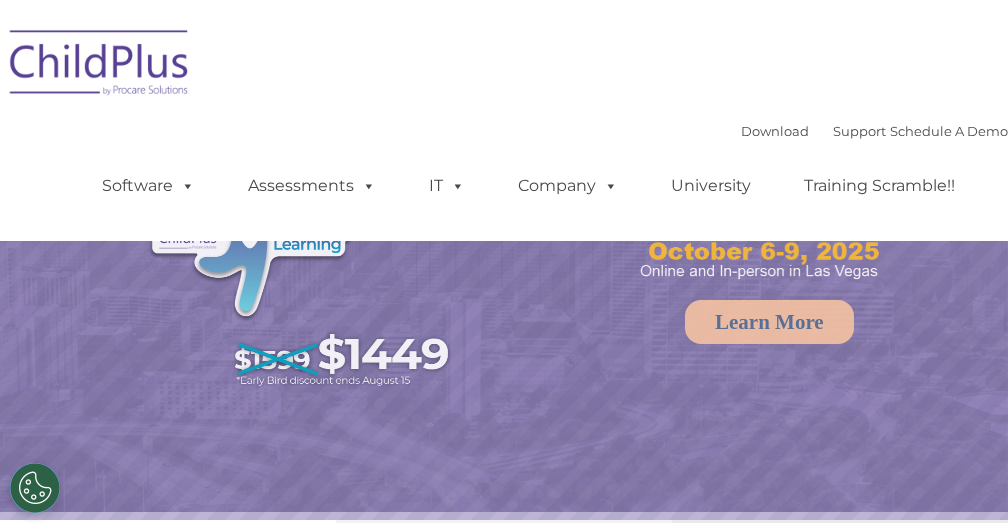 scroll, scrollTop: 0, scrollLeft: 0, axis: both 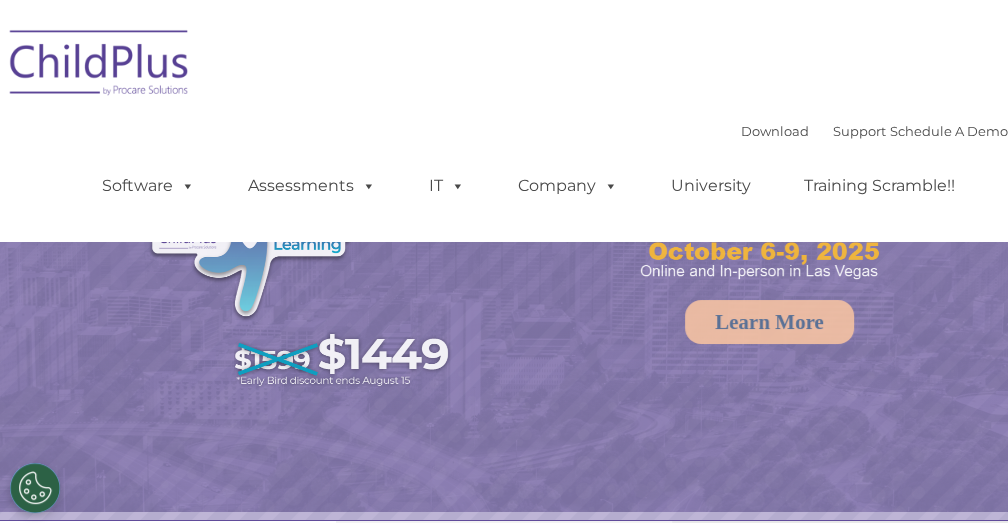 select on "MEDIUM" 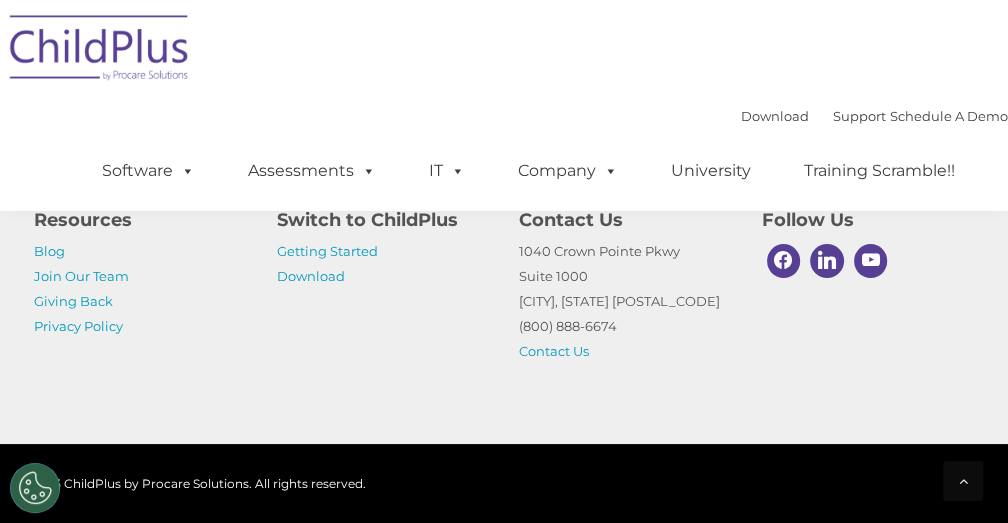 scroll, scrollTop: 2417, scrollLeft: 0, axis: vertical 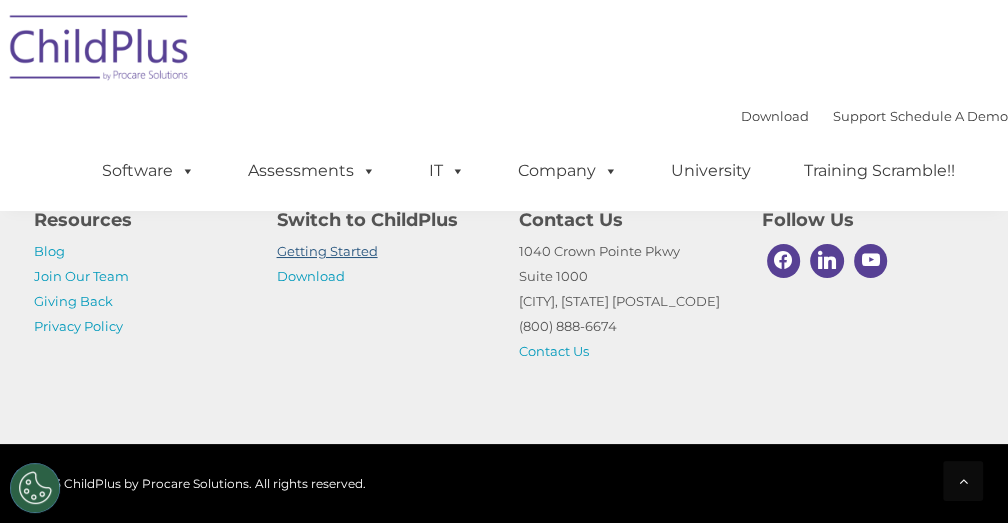 click on "Getting Started" at bounding box center (327, 251) 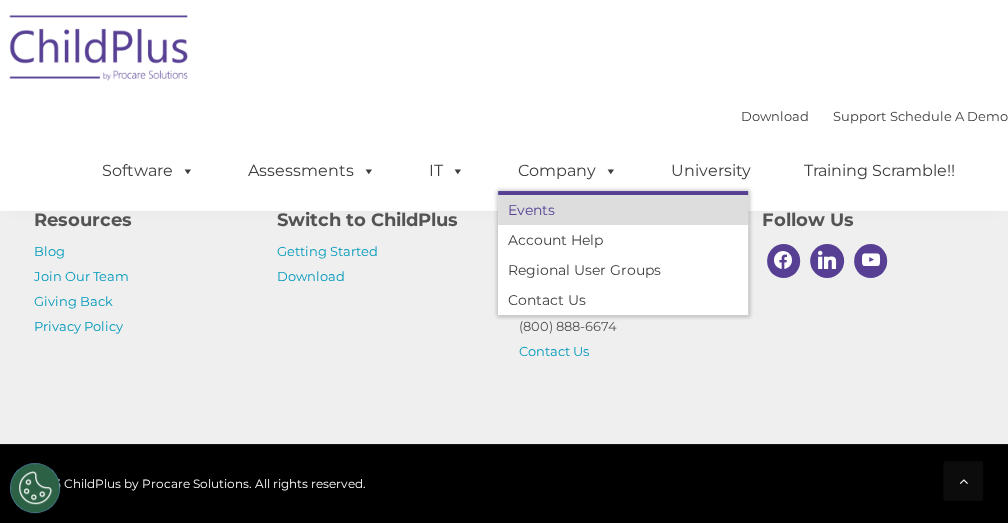 scroll, scrollTop: 3732, scrollLeft: 0, axis: vertical 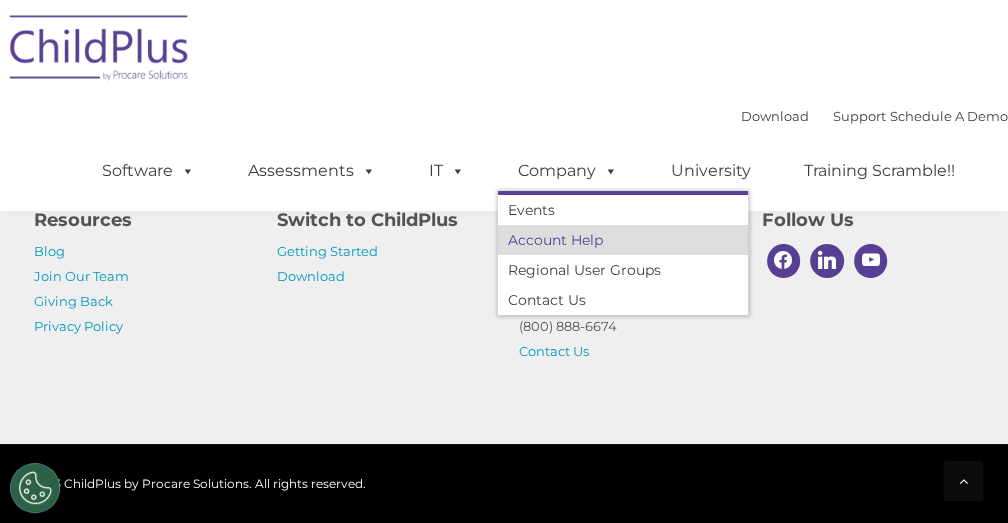 click on "Account Help" at bounding box center (623, 240) 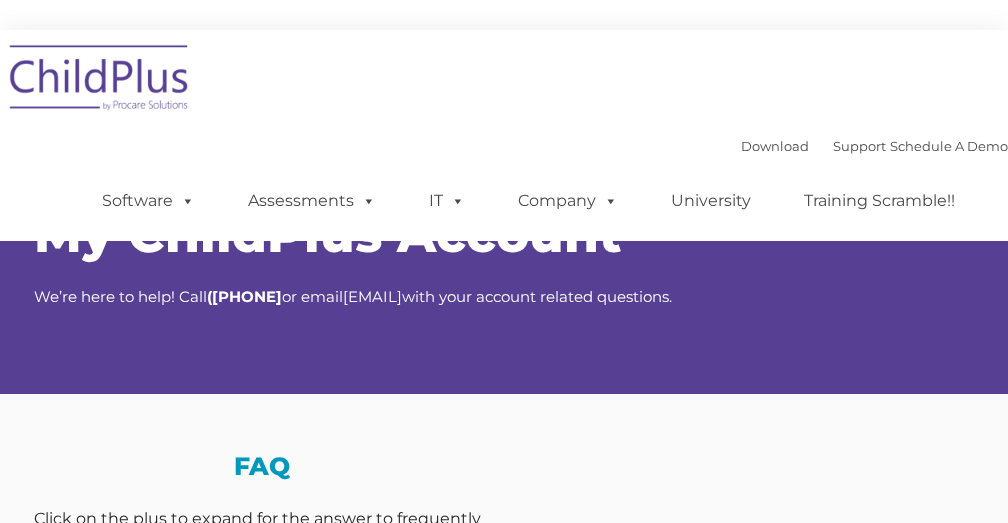 scroll, scrollTop: 0, scrollLeft: 0, axis: both 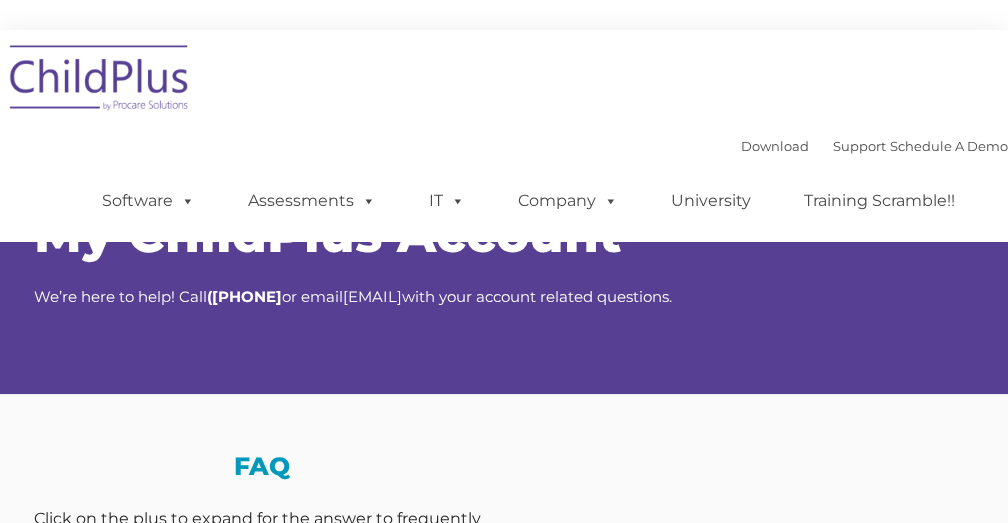 select on "MEDIUM" 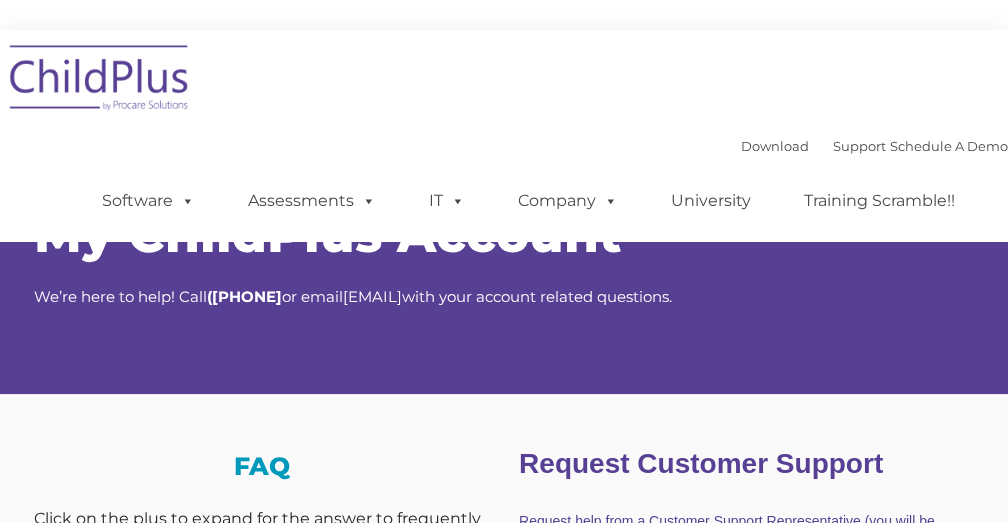 scroll, scrollTop: 0, scrollLeft: 0, axis: both 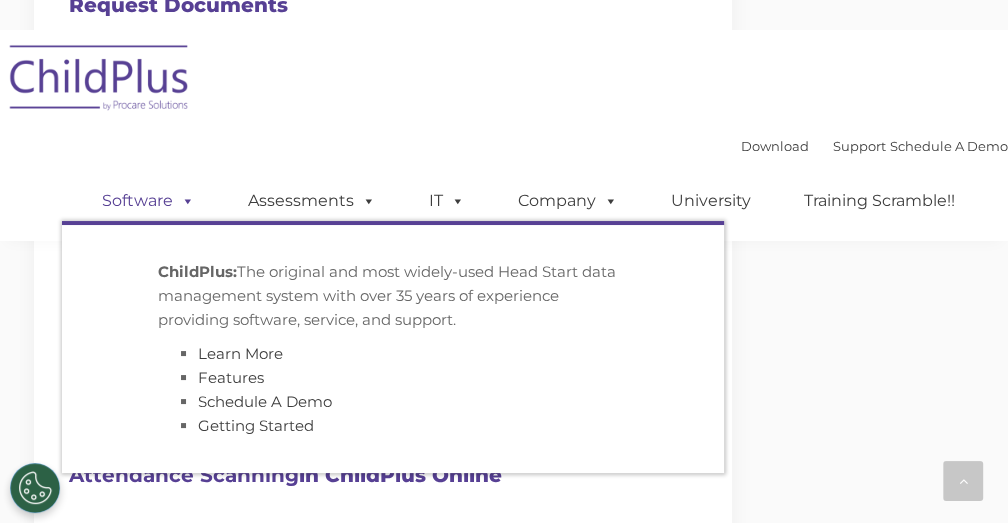 click on "Software" at bounding box center [148, 201] 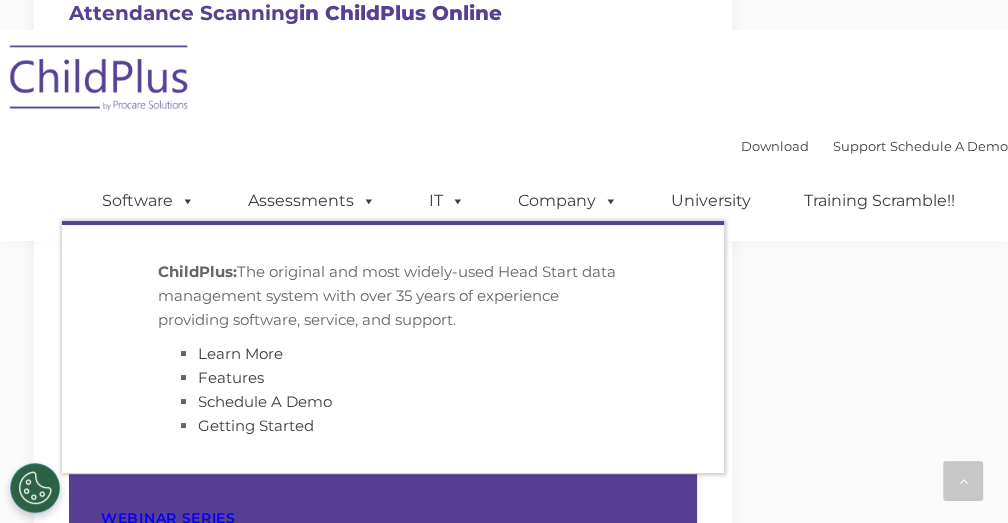 scroll, scrollTop: 1690, scrollLeft: 0, axis: vertical 